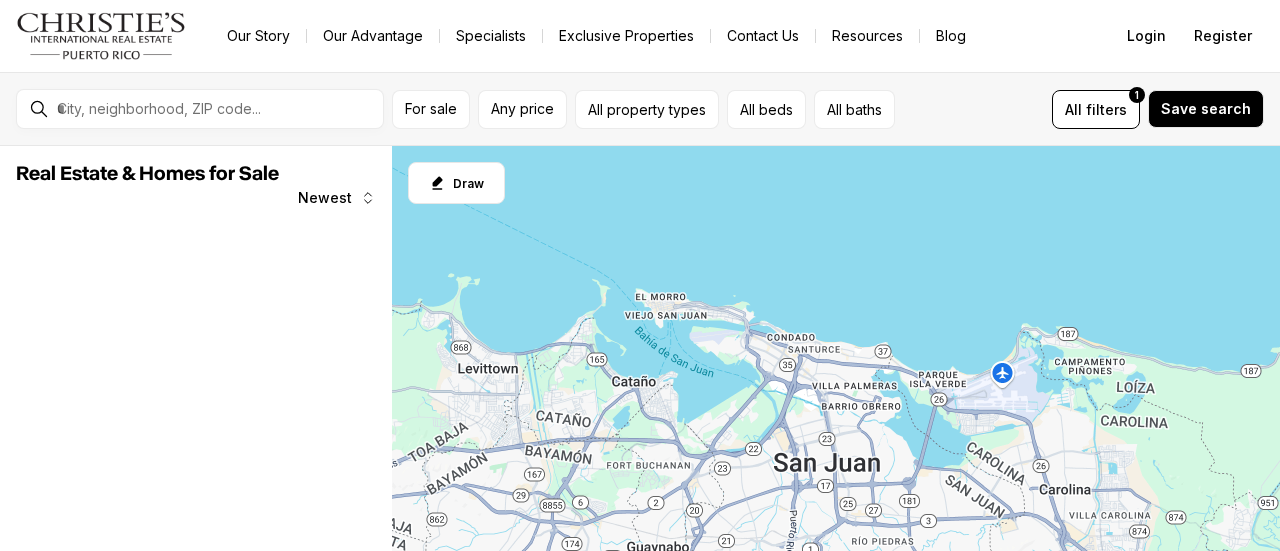 scroll, scrollTop: 0, scrollLeft: 0, axis: both 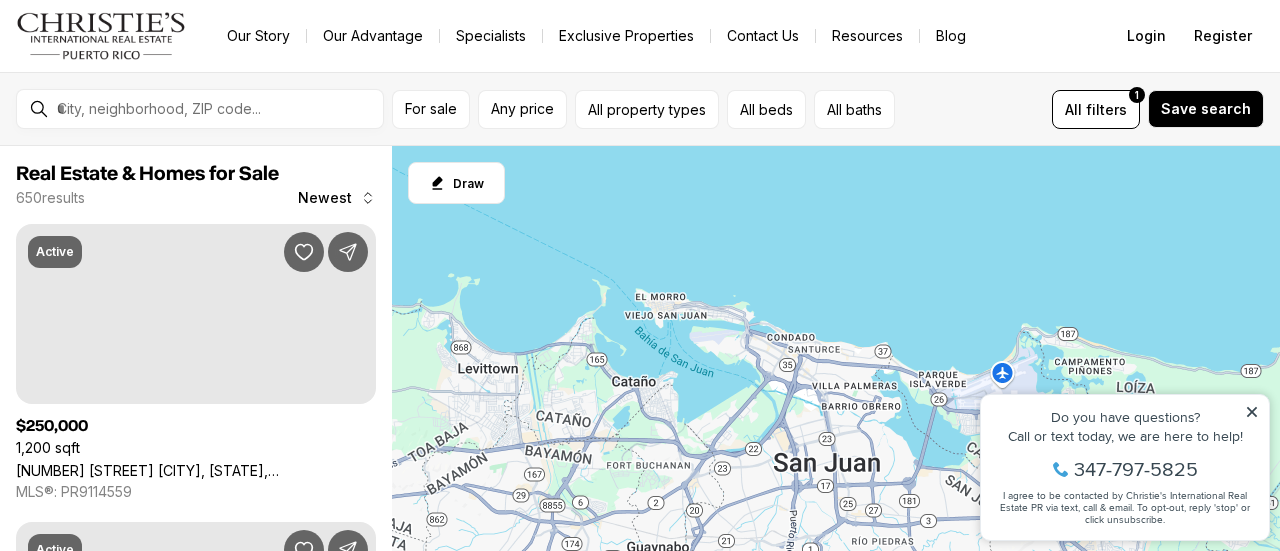 click 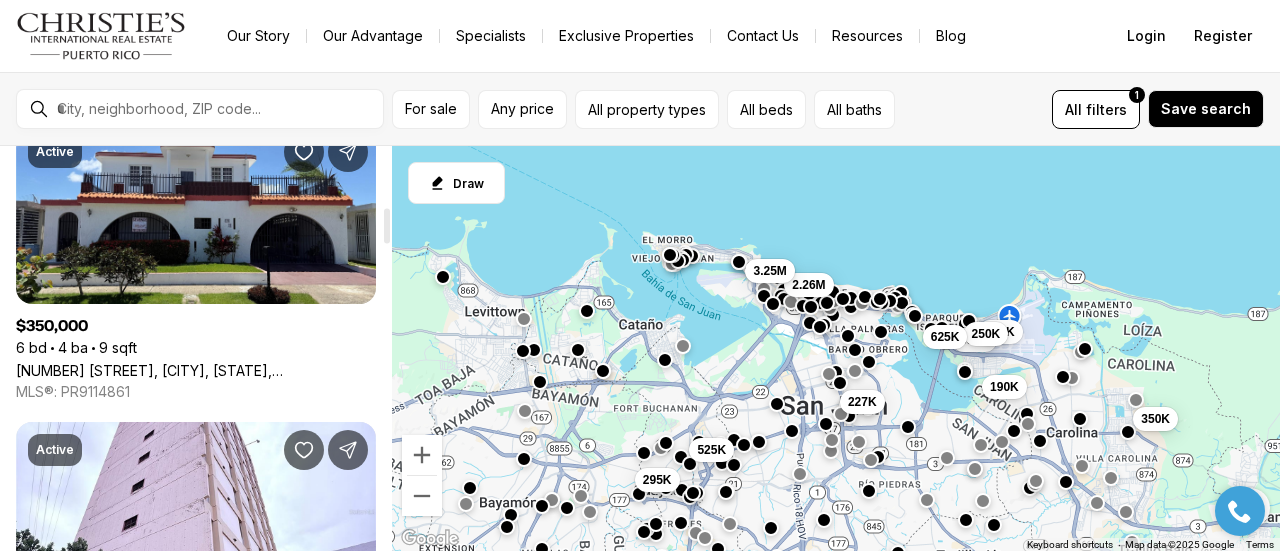 scroll, scrollTop: 706, scrollLeft: 0, axis: vertical 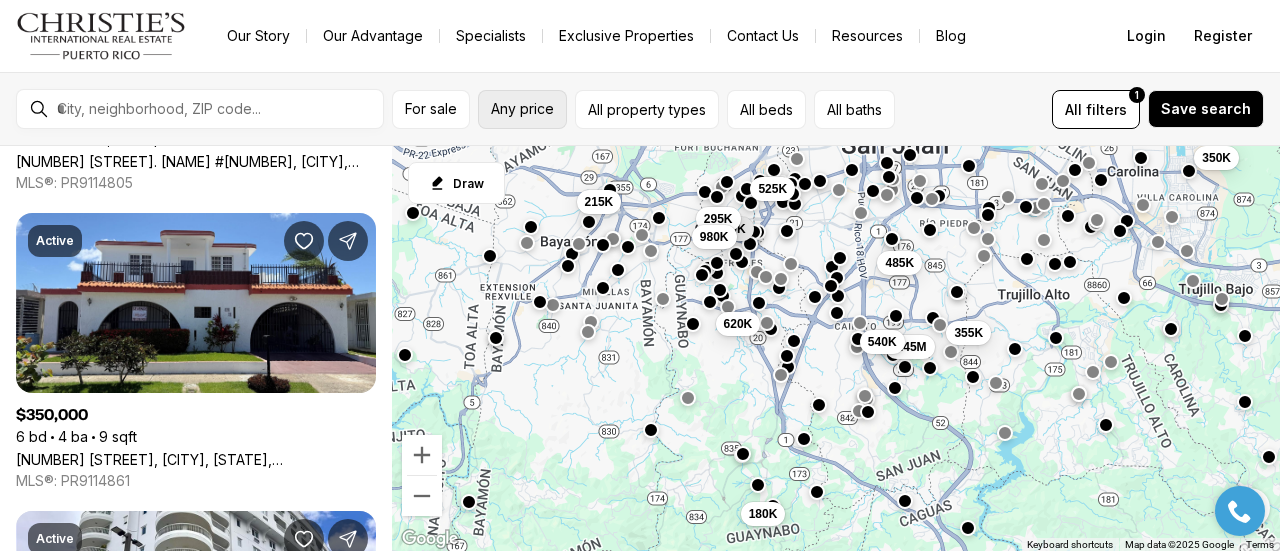 click on "Any price" at bounding box center (522, 109) 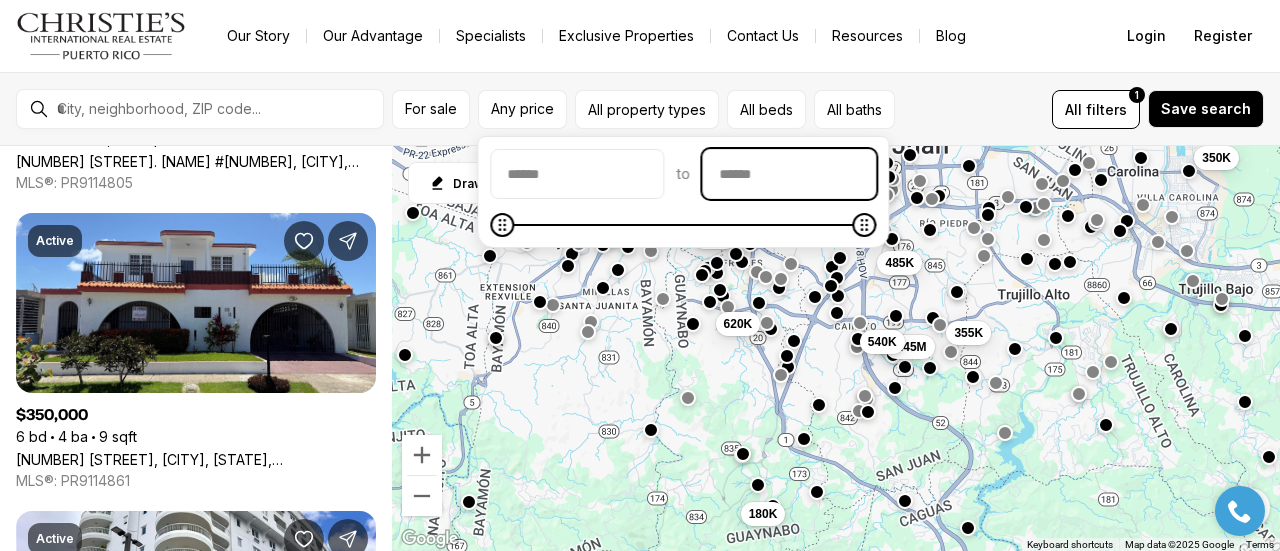 click at bounding box center [789, 174] 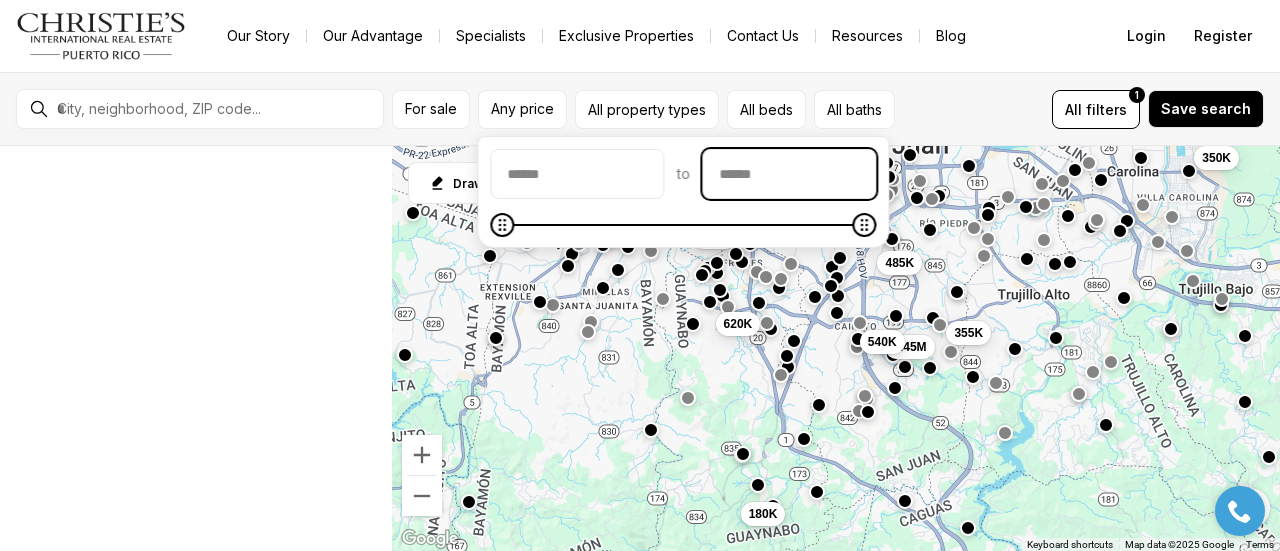 scroll, scrollTop: 0, scrollLeft: 0, axis: both 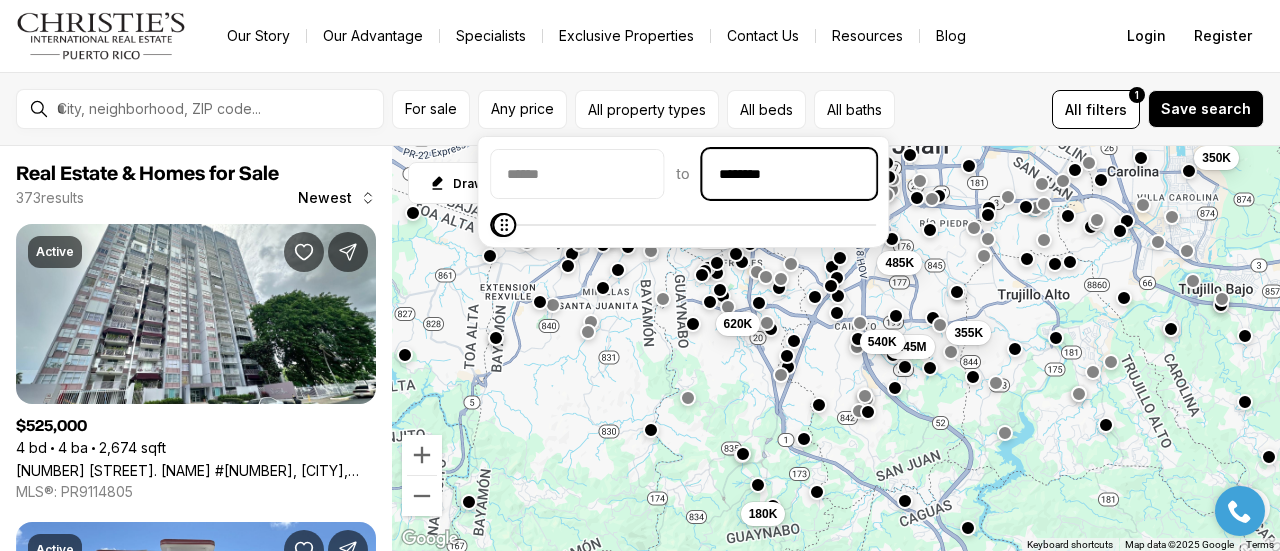 type on "********" 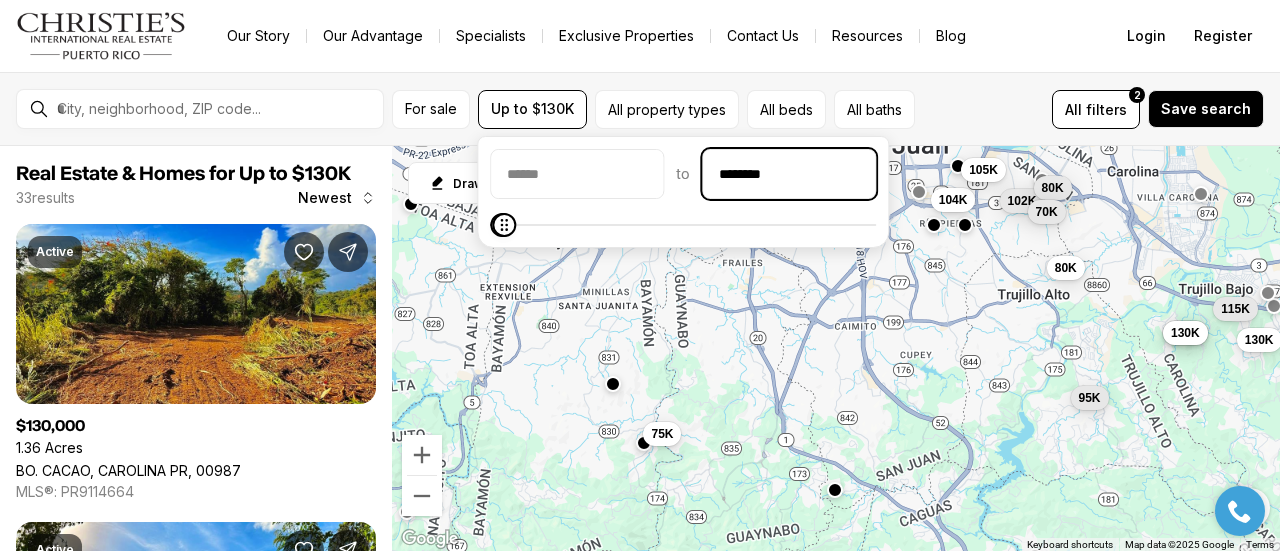 click on "********" at bounding box center [789, 174] 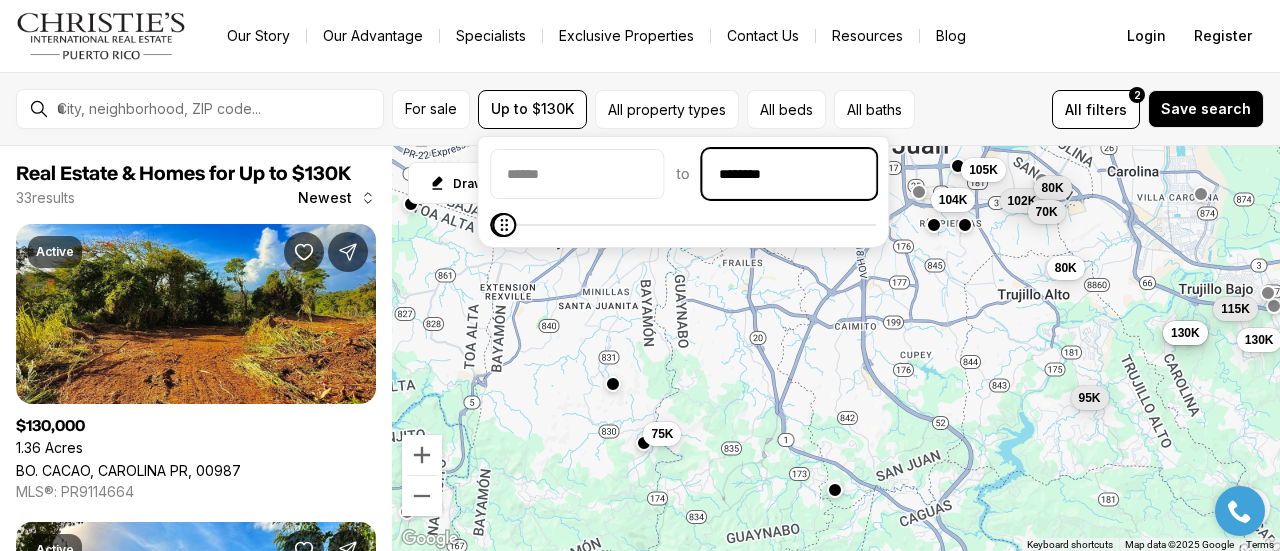 click on "********" at bounding box center [789, 174] 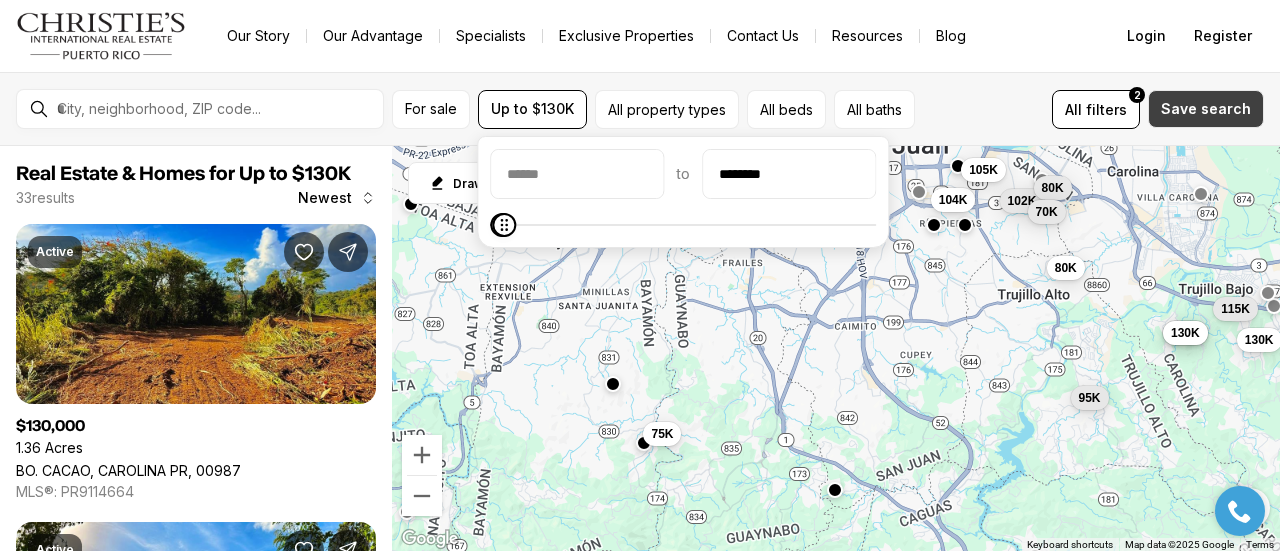 click on "Save search" at bounding box center (1206, 109) 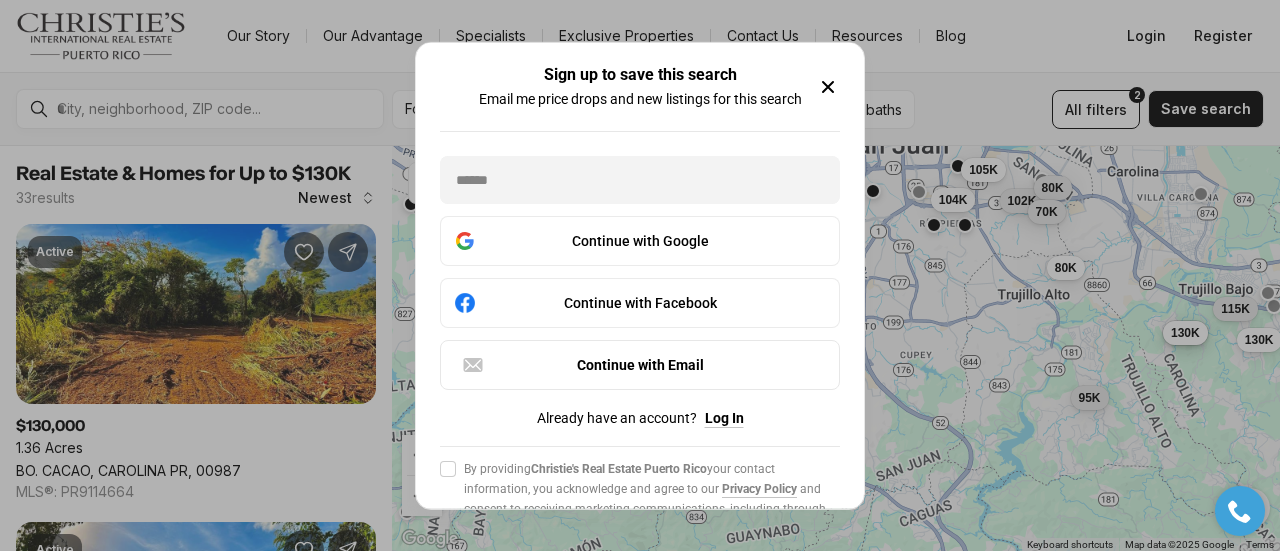 click 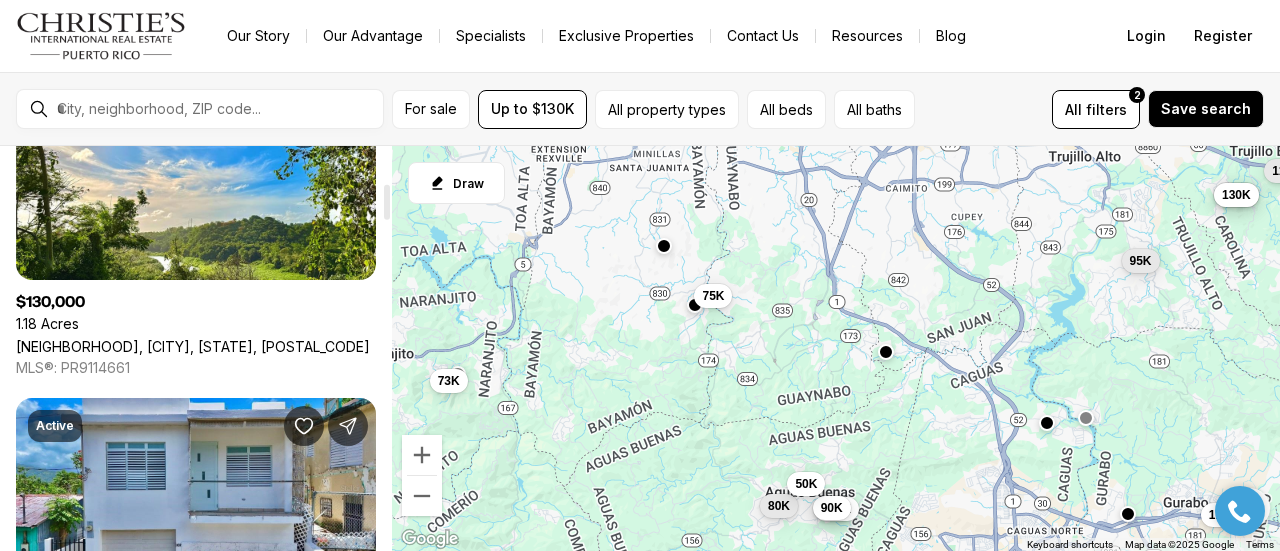 scroll, scrollTop: 420, scrollLeft: 0, axis: vertical 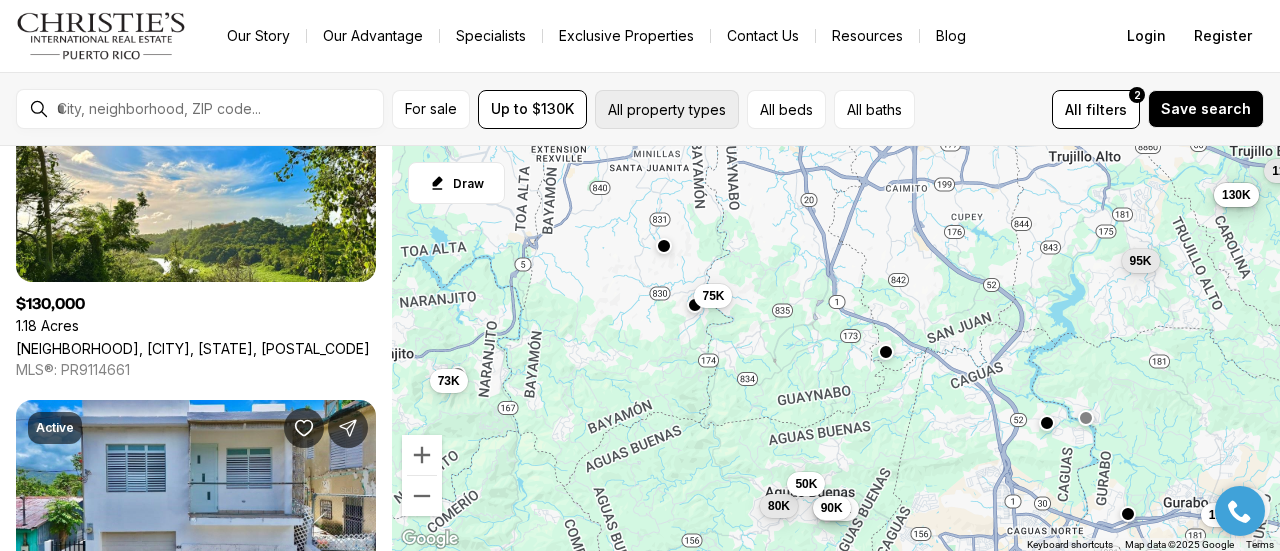 click on "All property types" at bounding box center (667, 109) 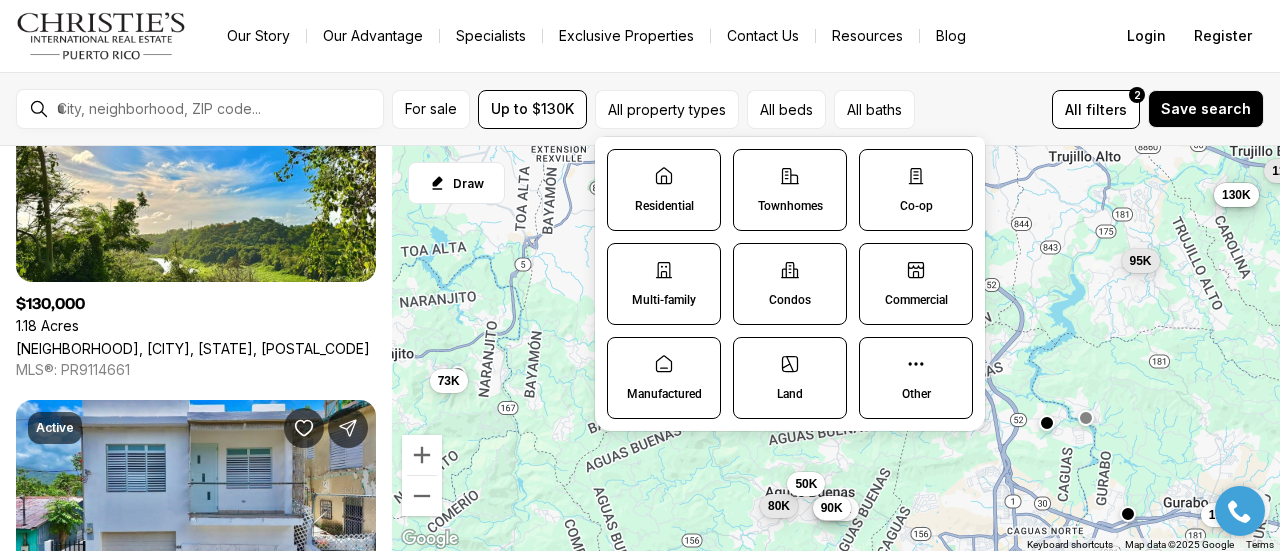 click on "Residential" at bounding box center (664, 206) 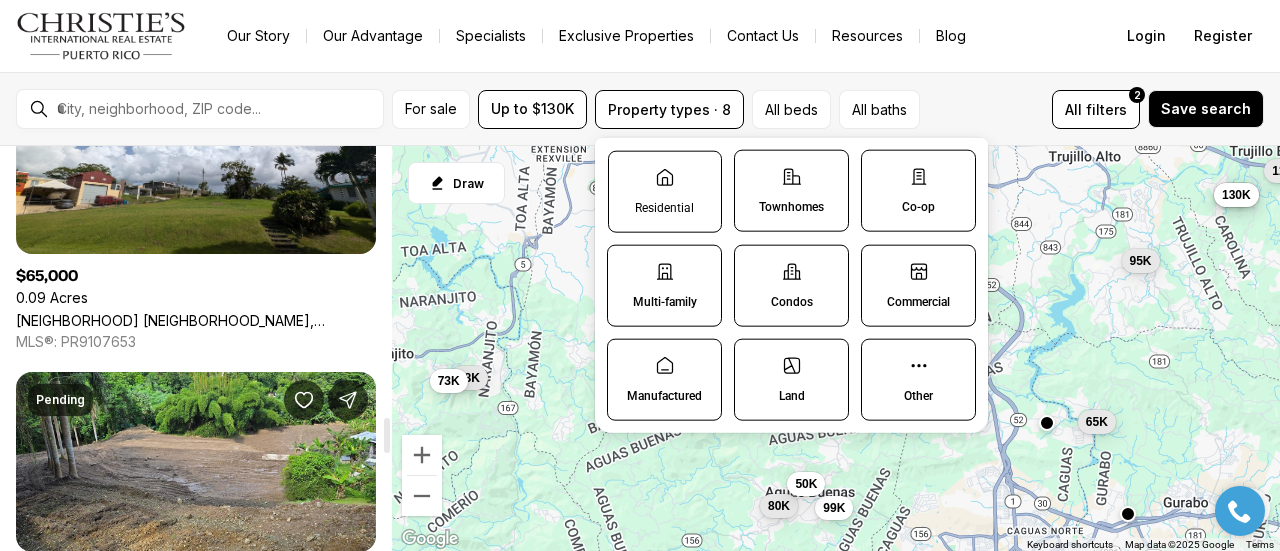 scroll, scrollTop: 3109, scrollLeft: 0, axis: vertical 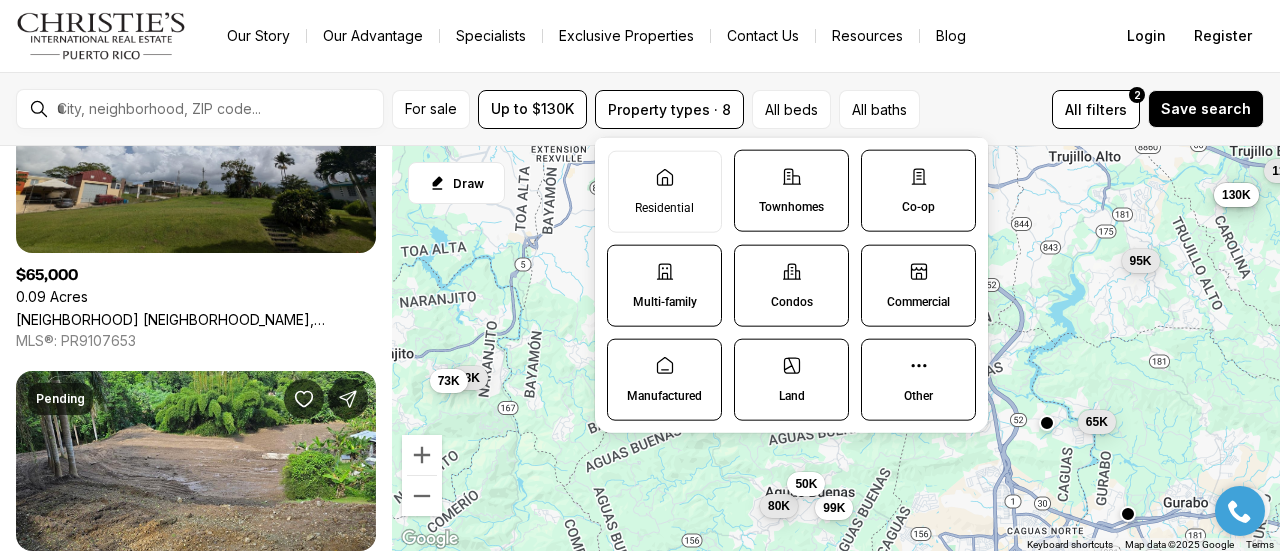 click on "SECTOR QUINTAS DEL LAGO BO.JAGUAS, SOLAR #2, [CITY] [STATE], [POSTAL_CODE]" at bounding box center [196, 319] 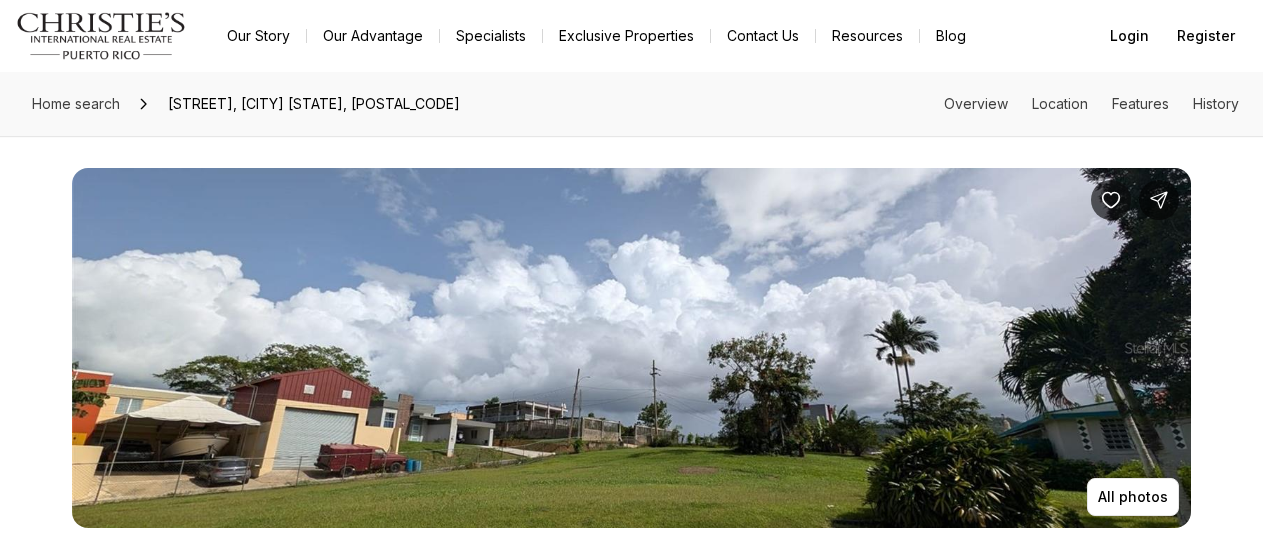 scroll, scrollTop: 0, scrollLeft: 0, axis: both 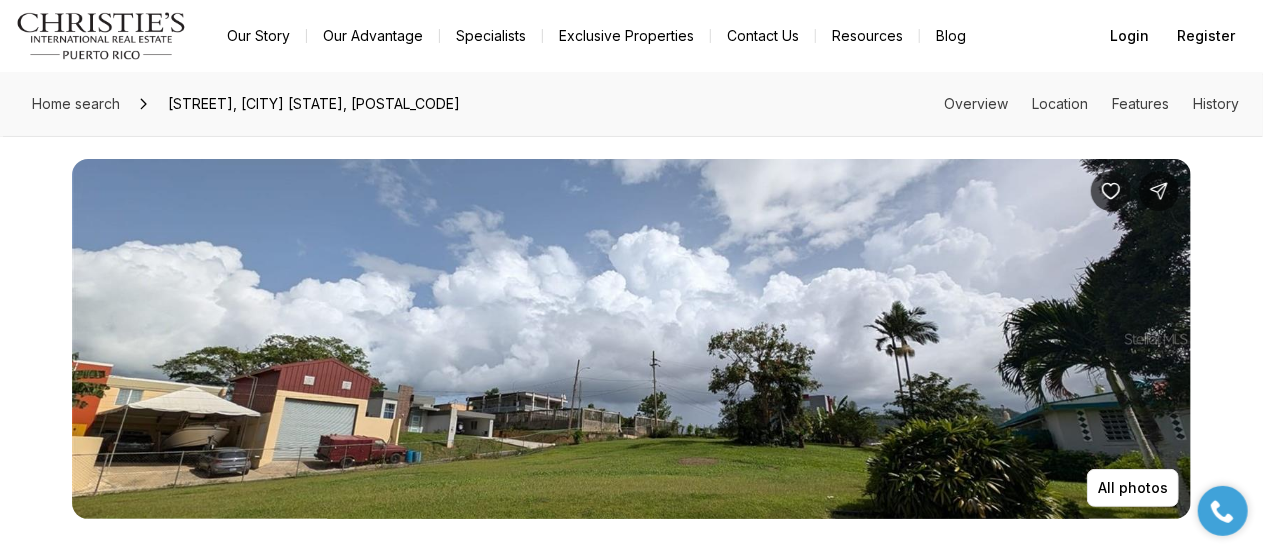 click at bounding box center (631, 339) 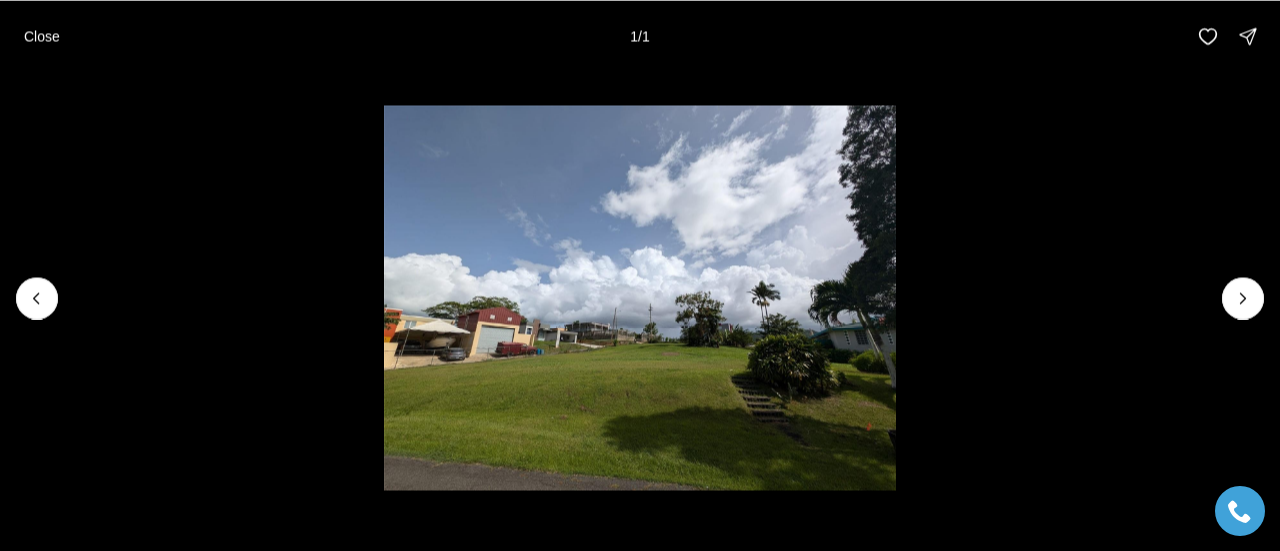 click at bounding box center (1243, 298) 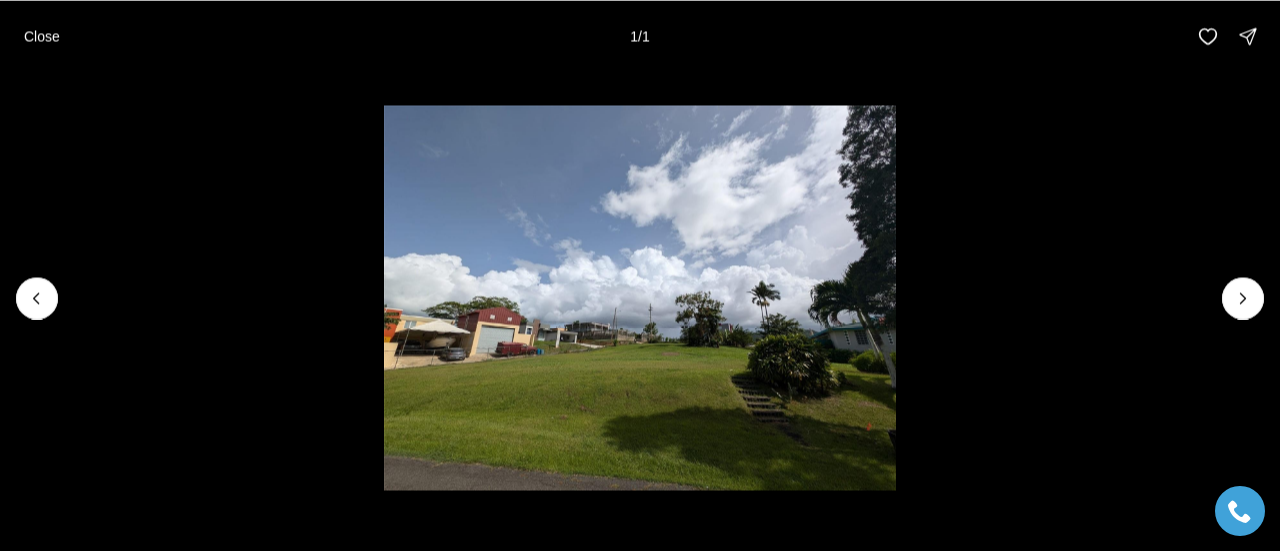 click at bounding box center [1243, 298] 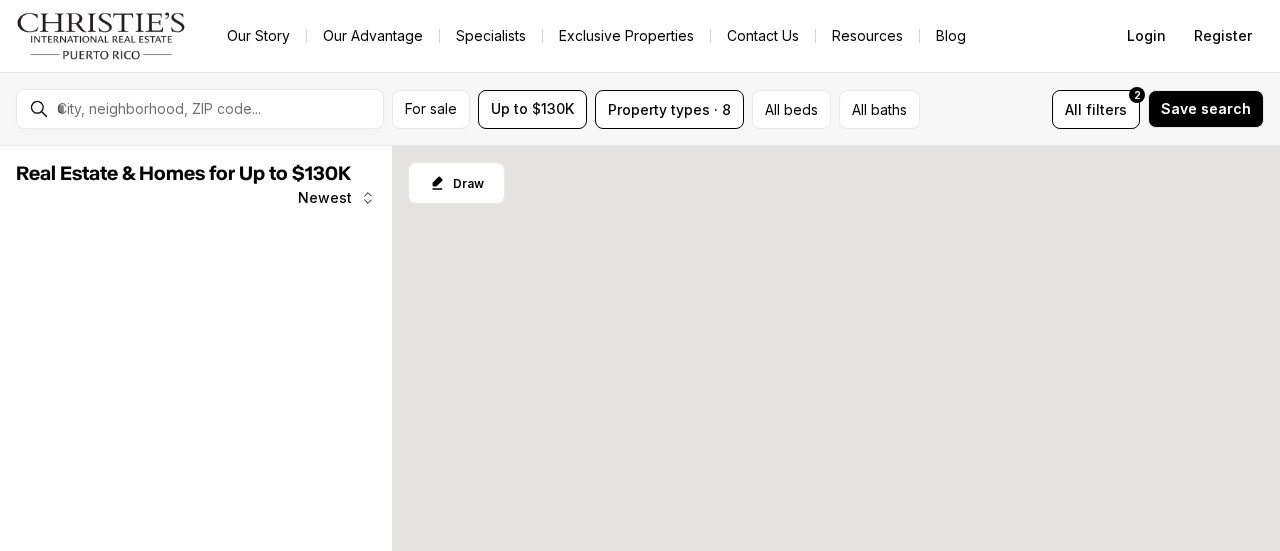 scroll, scrollTop: 0, scrollLeft: 0, axis: both 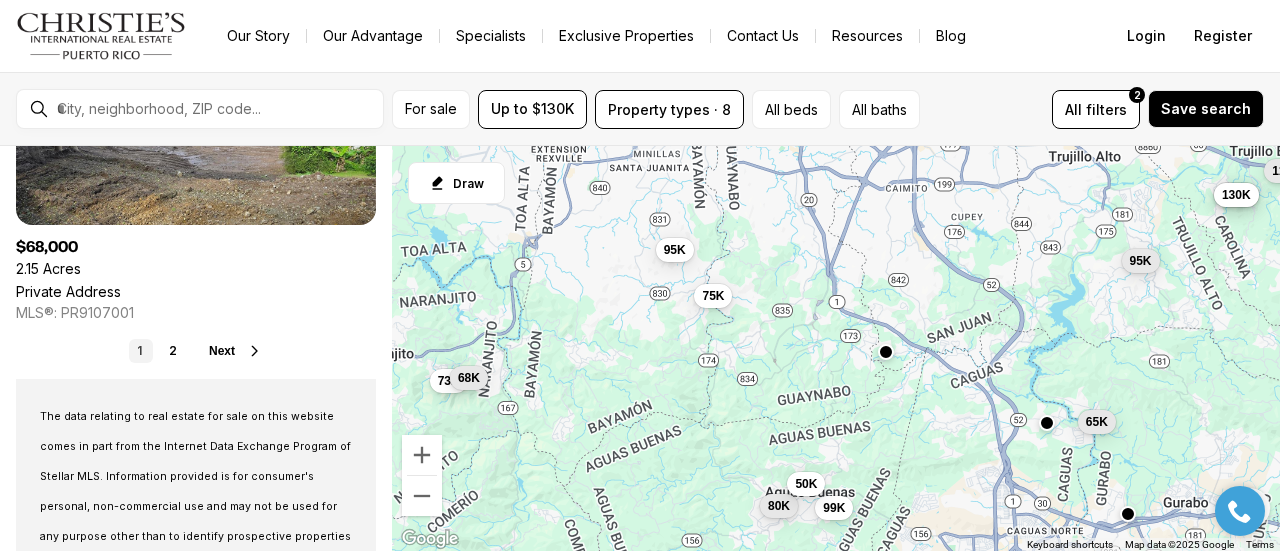 click 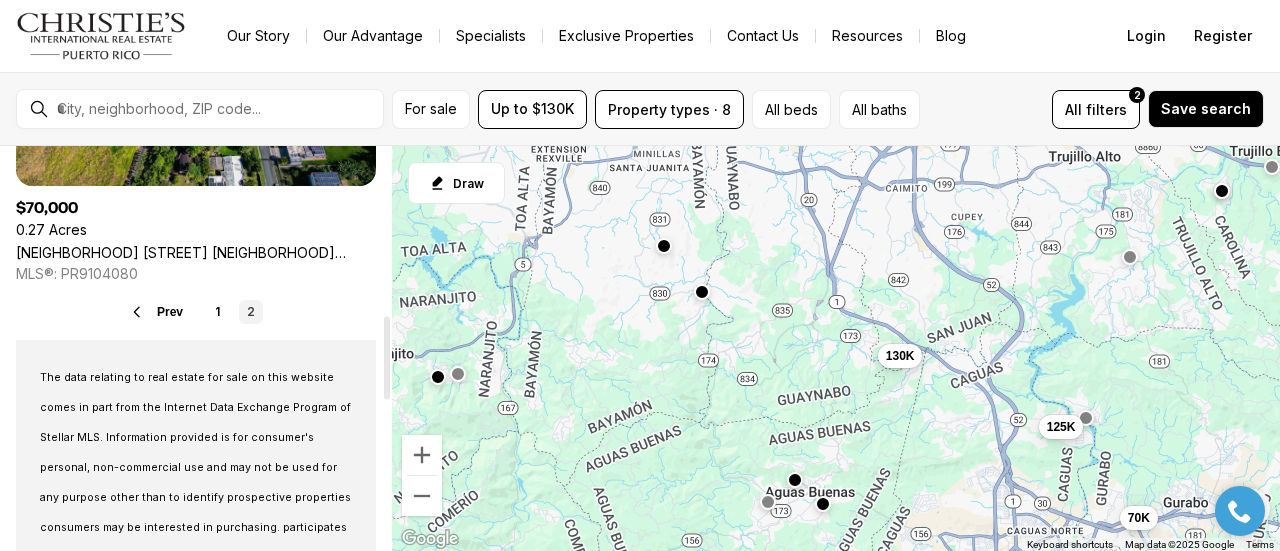 scroll, scrollTop: 832, scrollLeft: 0, axis: vertical 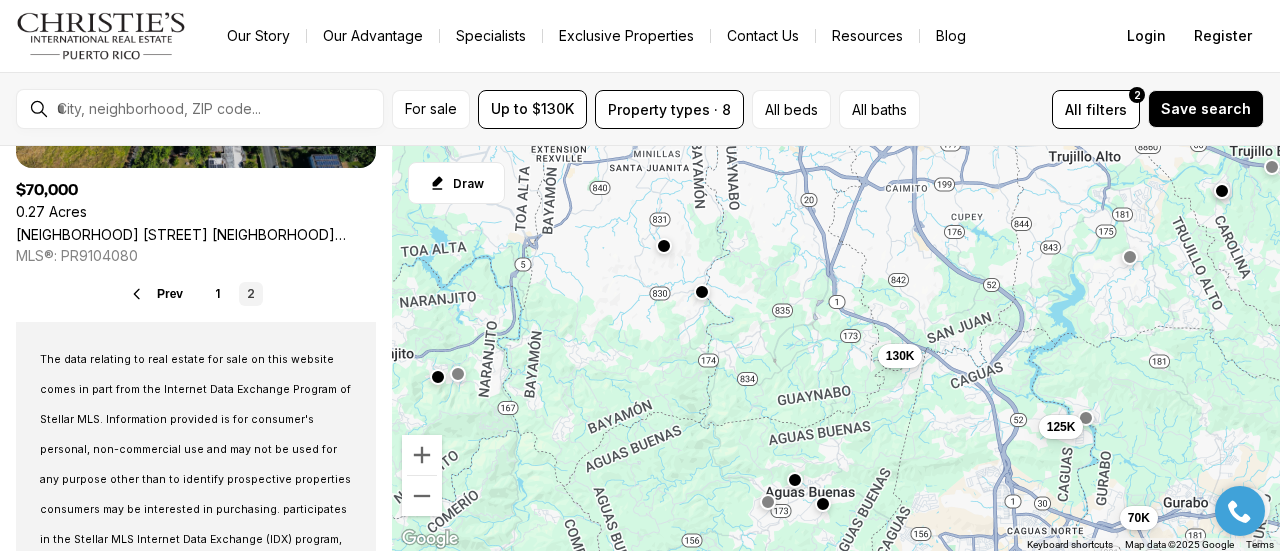 click on "URB. PARAISO STA BARBARA REINA DE LAS FLORES, GURABO PR, 00778" at bounding box center (196, 234) 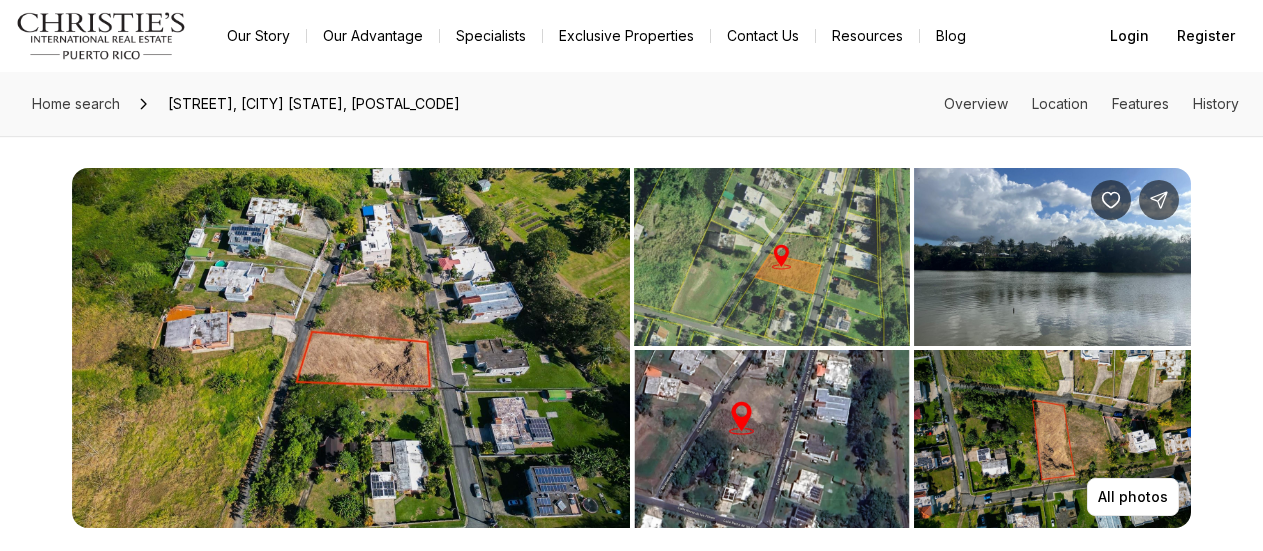 scroll, scrollTop: 0, scrollLeft: 0, axis: both 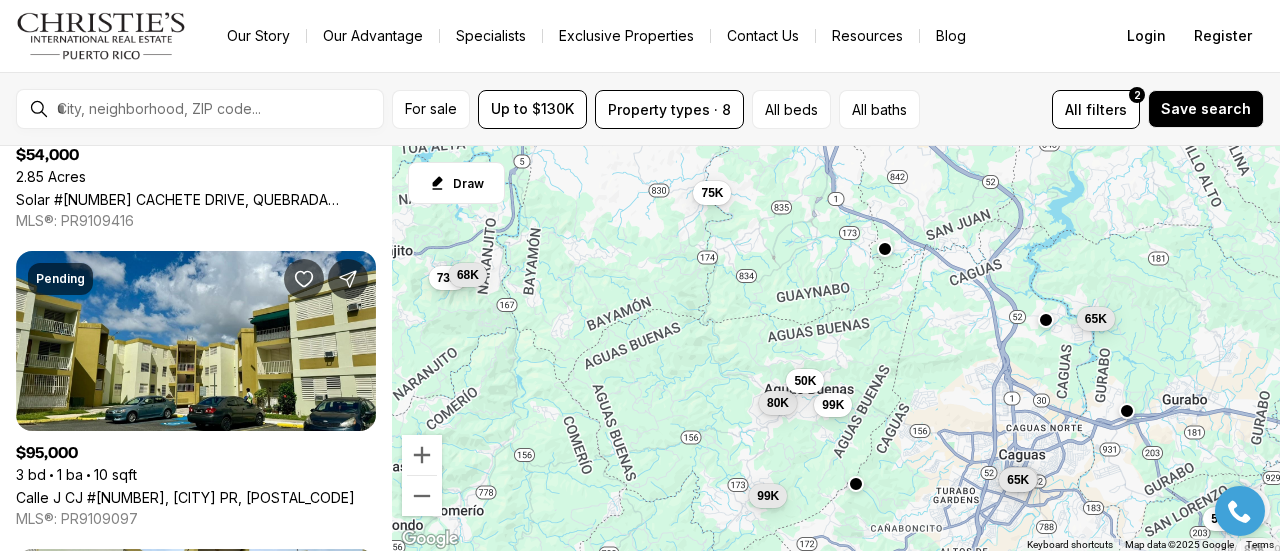 click on "Solar #[NUMBER] [STREET], [NEIGHBORHOOD] WD, [CITY] [STATE], [POSTAL_CODE]" at bounding box center (196, 199) 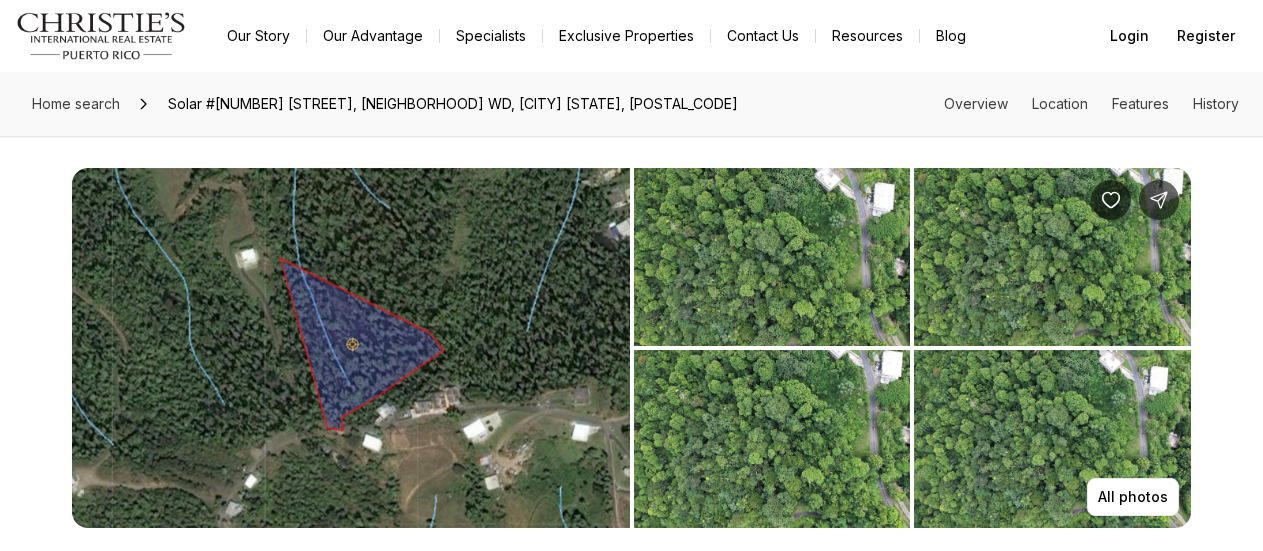 scroll, scrollTop: 0, scrollLeft: 0, axis: both 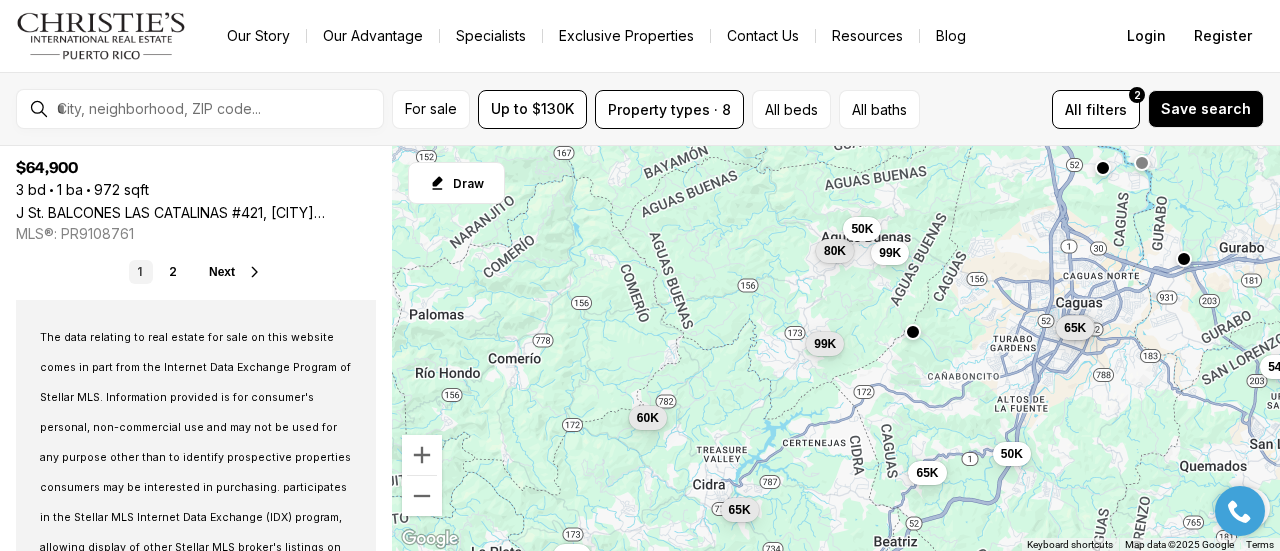 click 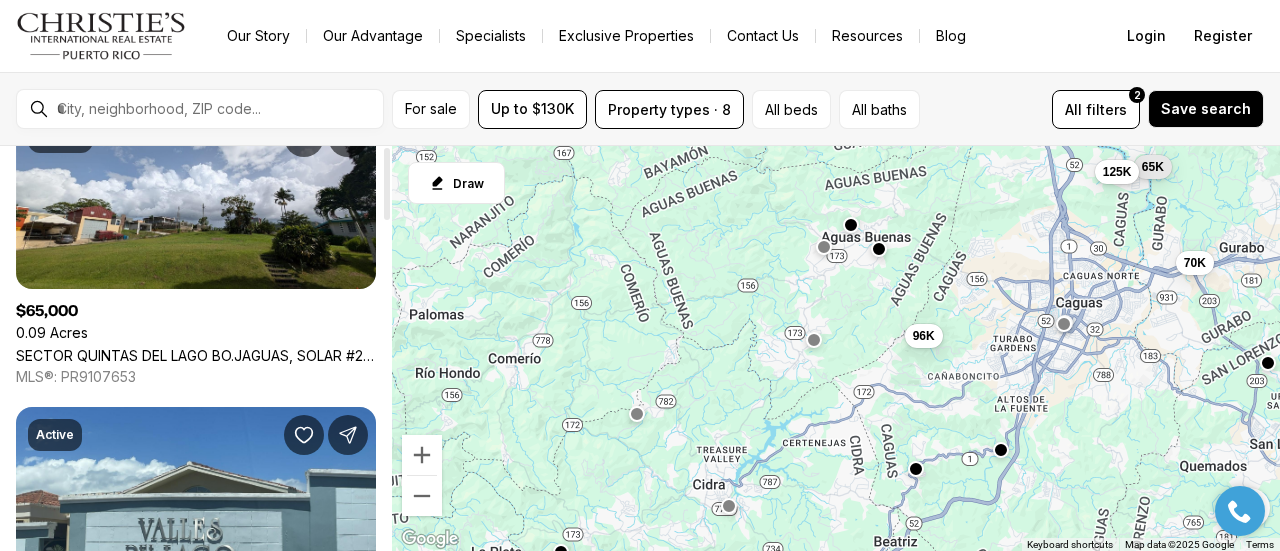 scroll, scrollTop: 0, scrollLeft: 0, axis: both 